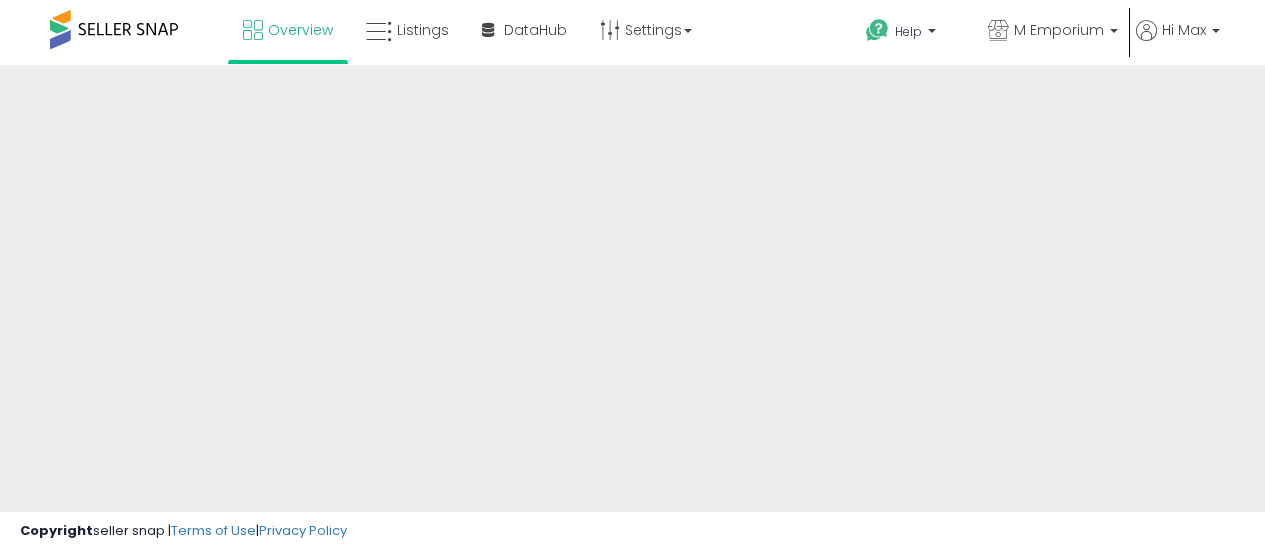 scroll, scrollTop: 0, scrollLeft: 0, axis: both 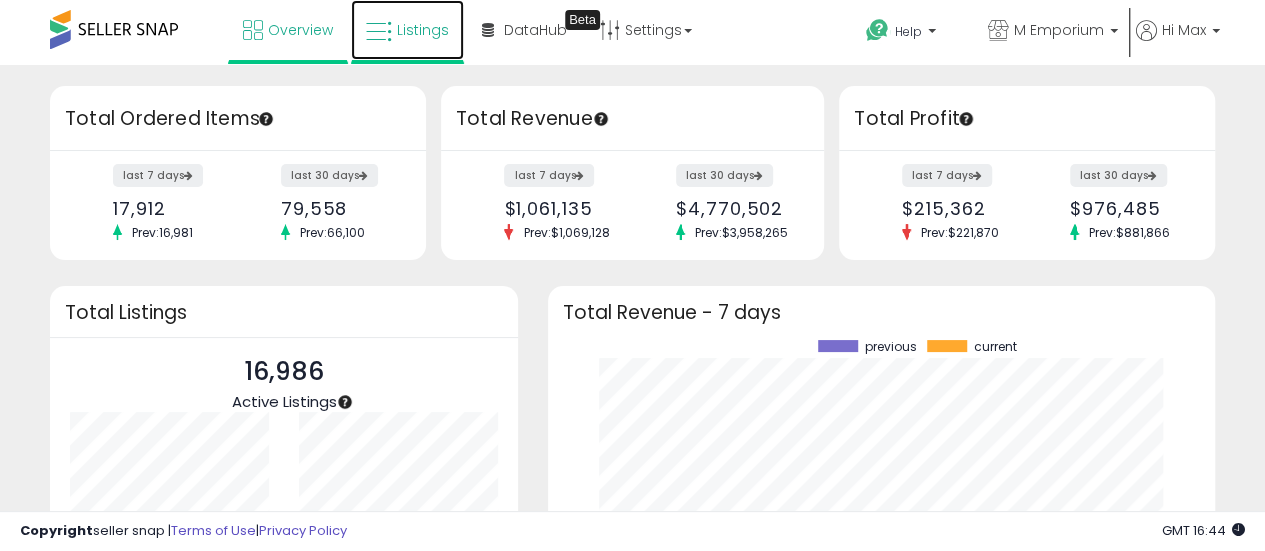 click on "Listings" at bounding box center [423, 30] 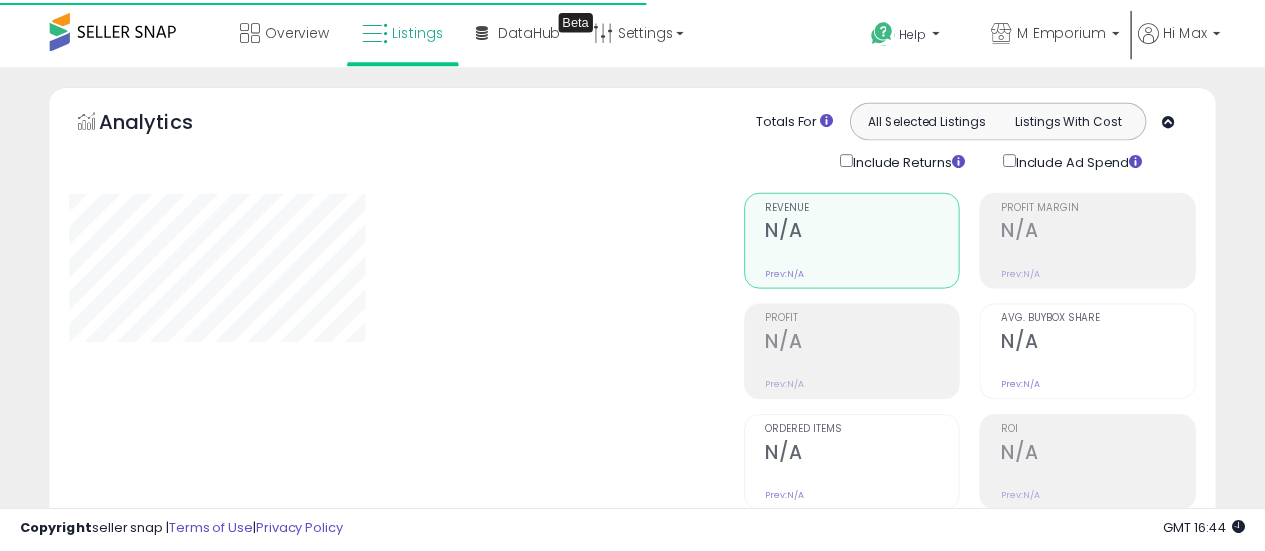 scroll, scrollTop: 0, scrollLeft: 0, axis: both 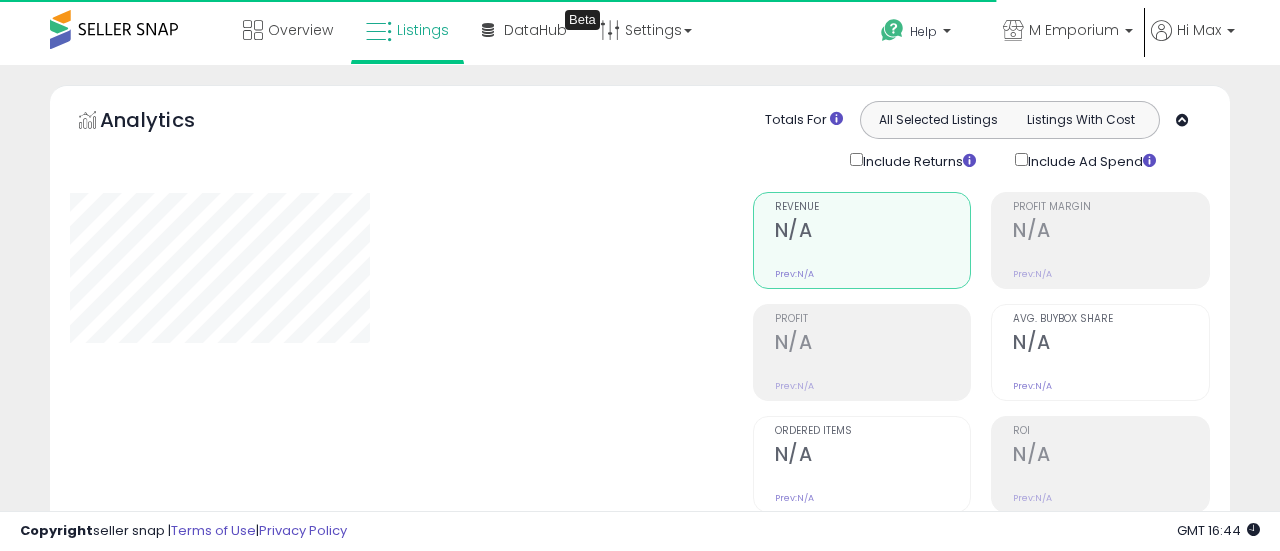 type on "**********" 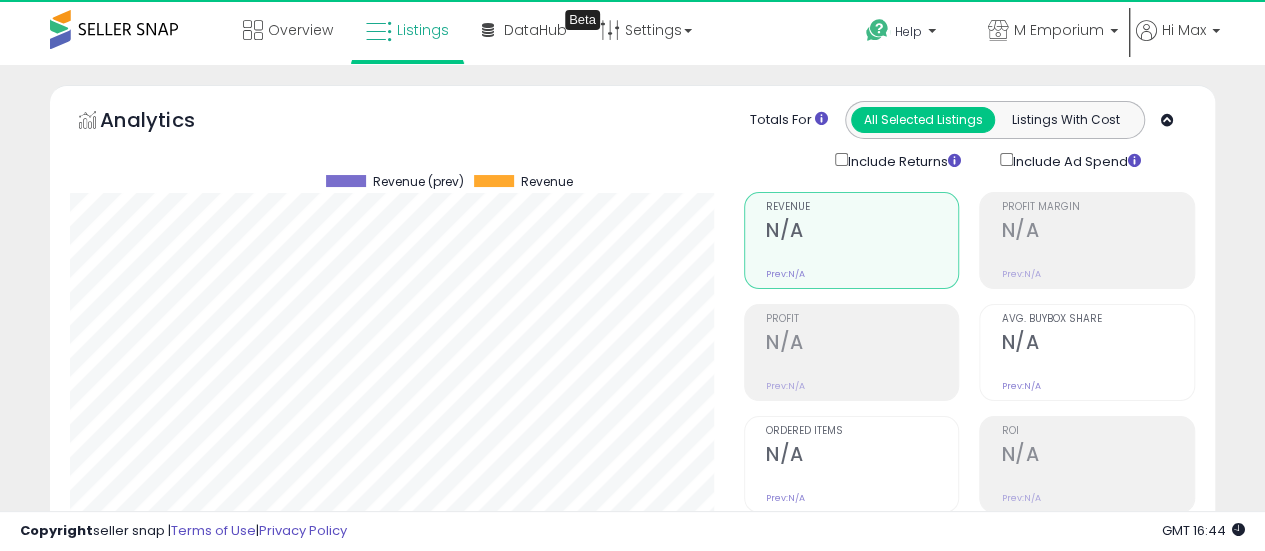 scroll, scrollTop: 999590, scrollLeft: 999326, axis: both 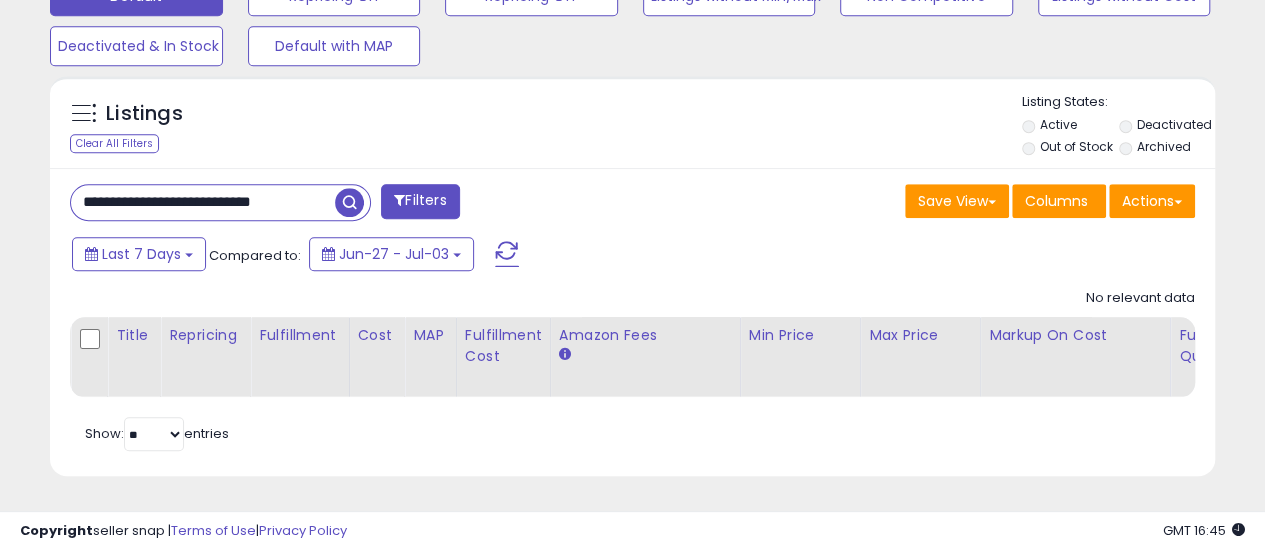 click on "**********" at bounding box center (203, 202) 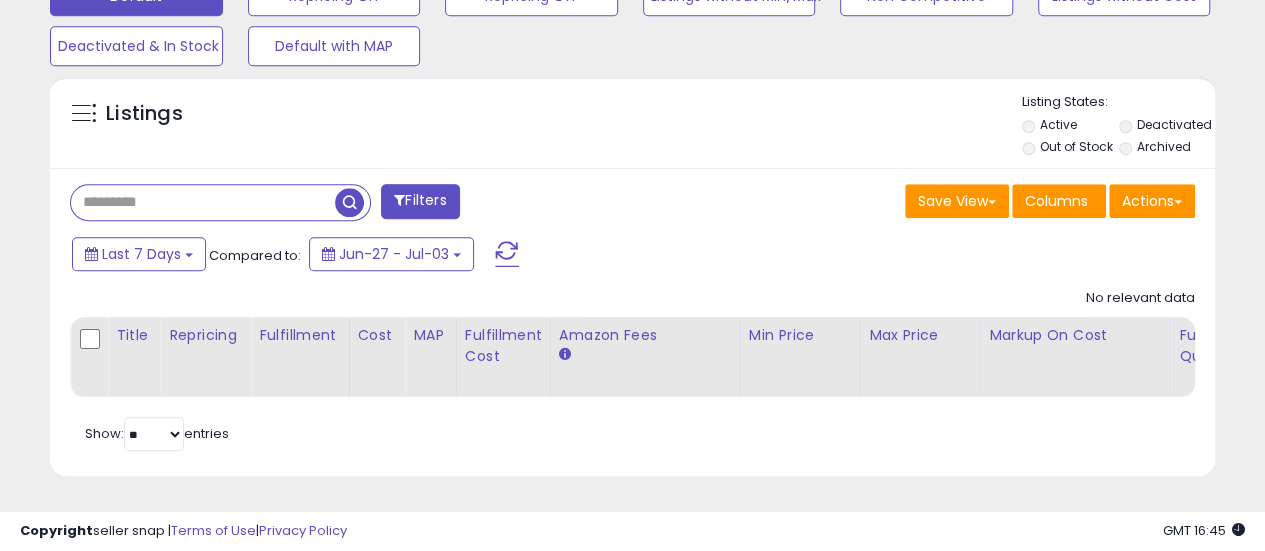 click at bounding box center (203, 202) 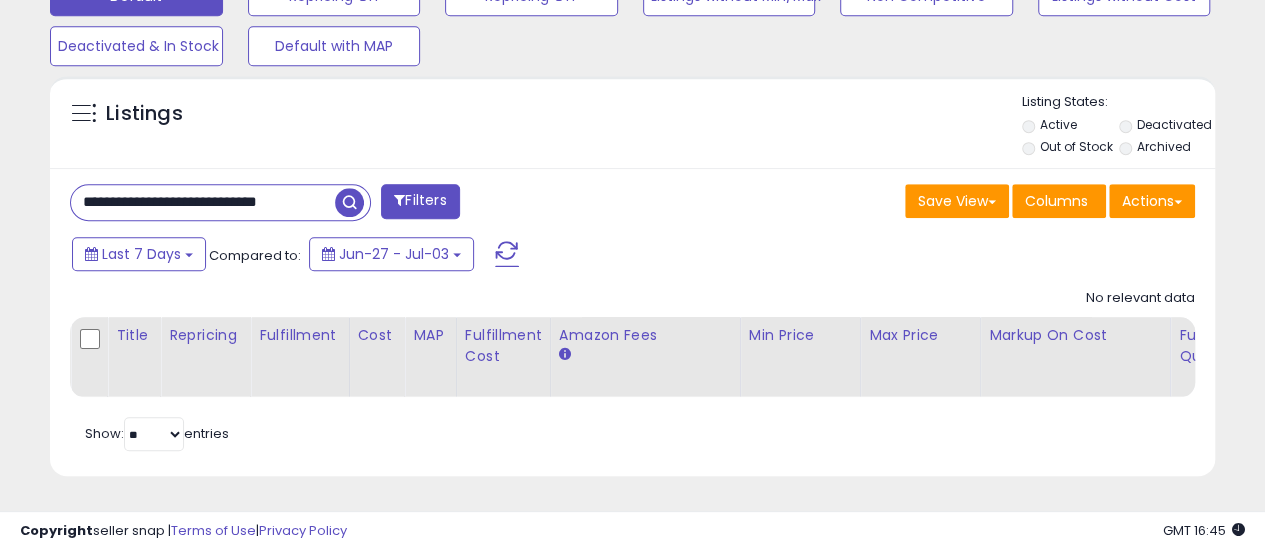 scroll, scrollTop: 0, scrollLeft: 18, axis: horizontal 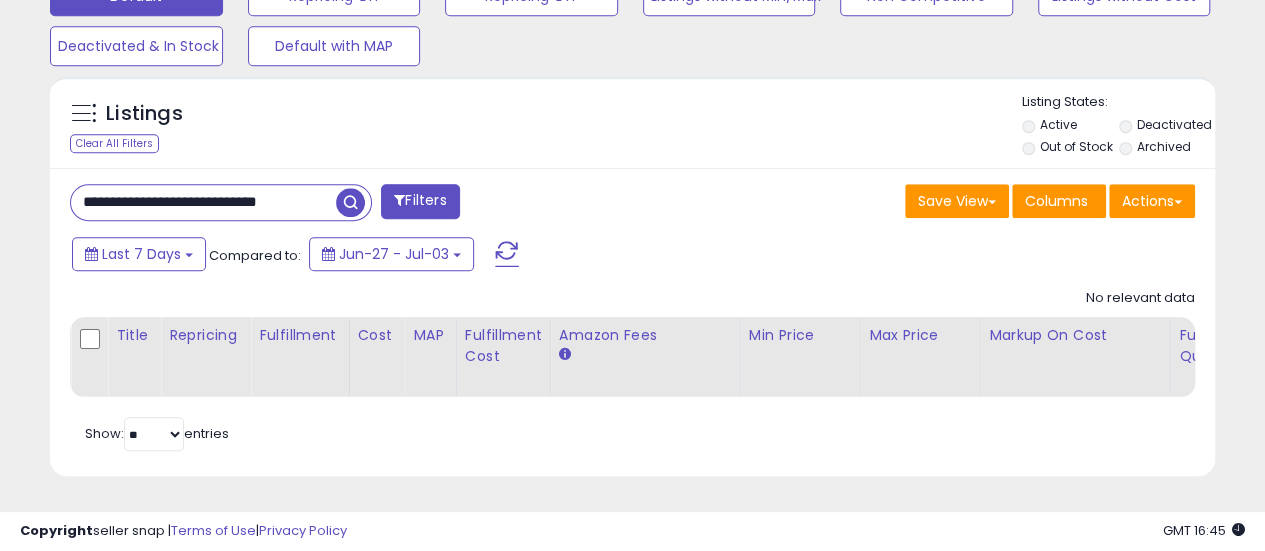 type on "**********" 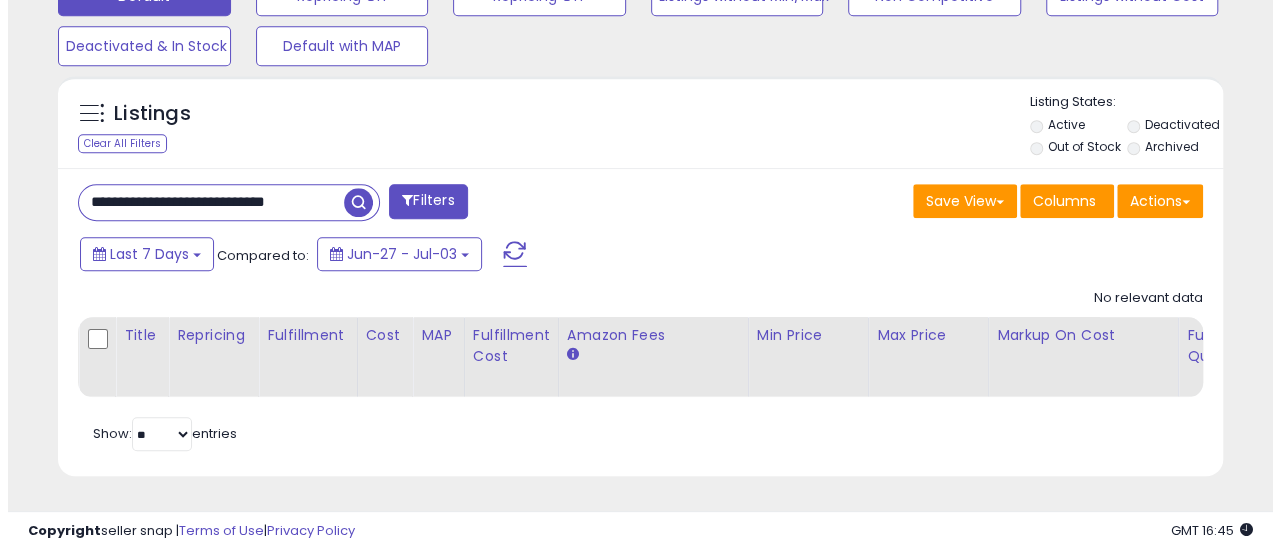 scroll, scrollTop: 0, scrollLeft: 0, axis: both 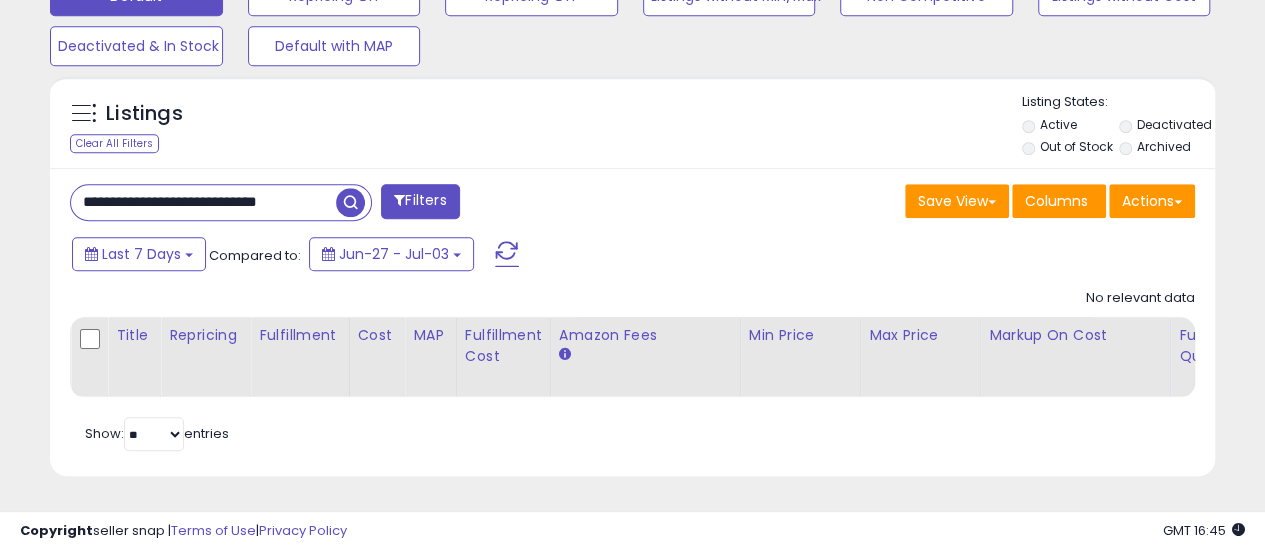 click at bounding box center [350, 202] 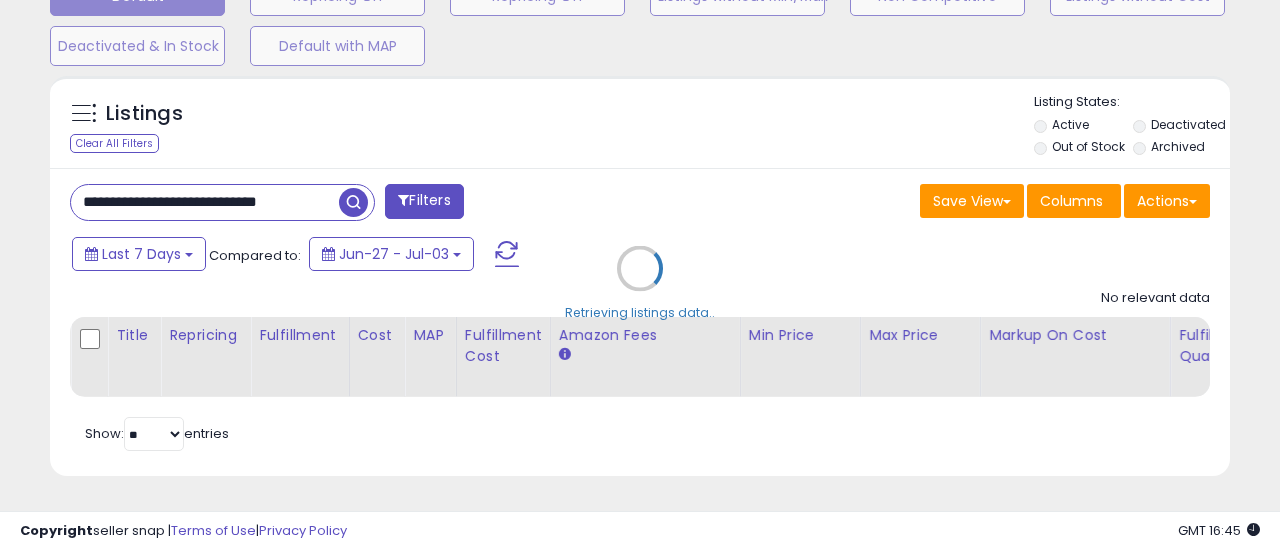scroll, scrollTop: 999590, scrollLeft: 999317, axis: both 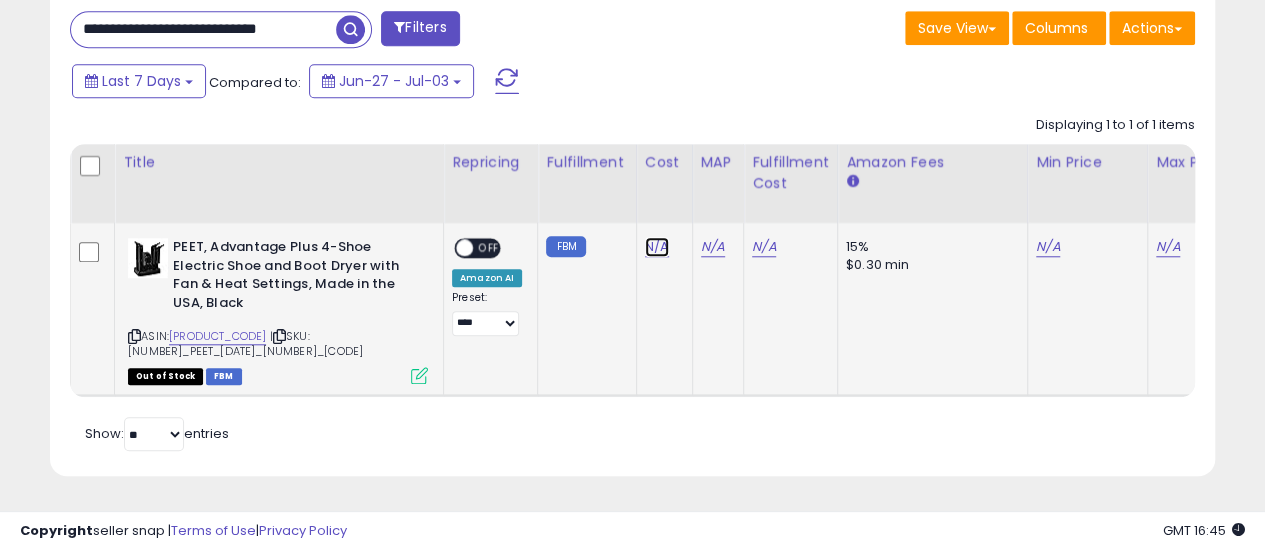 click on "N/A" at bounding box center [657, 247] 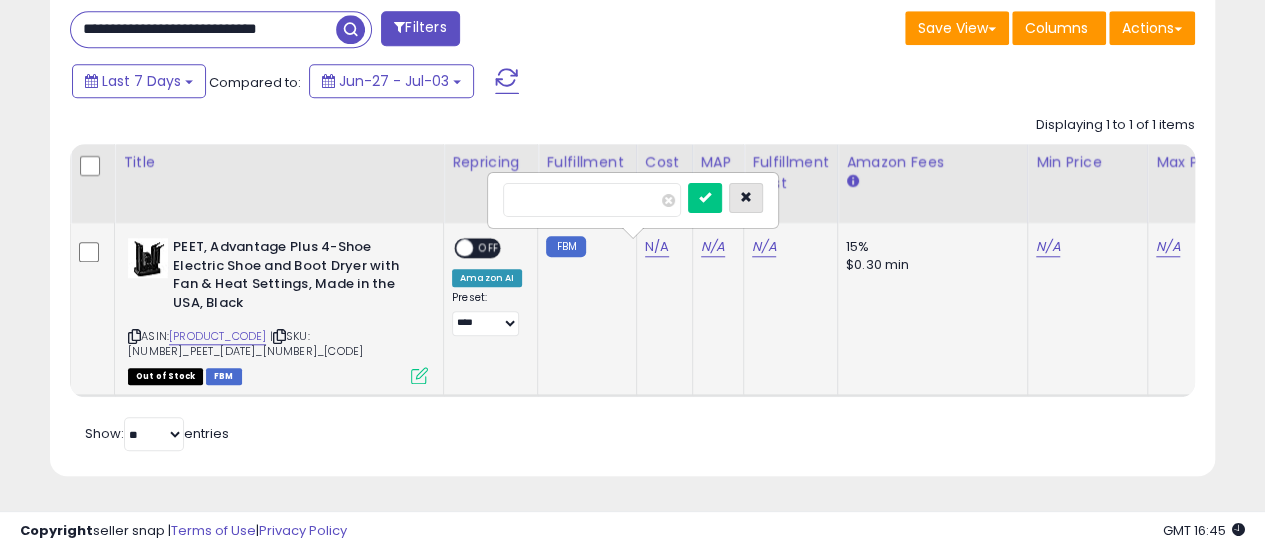 click at bounding box center [746, 198] 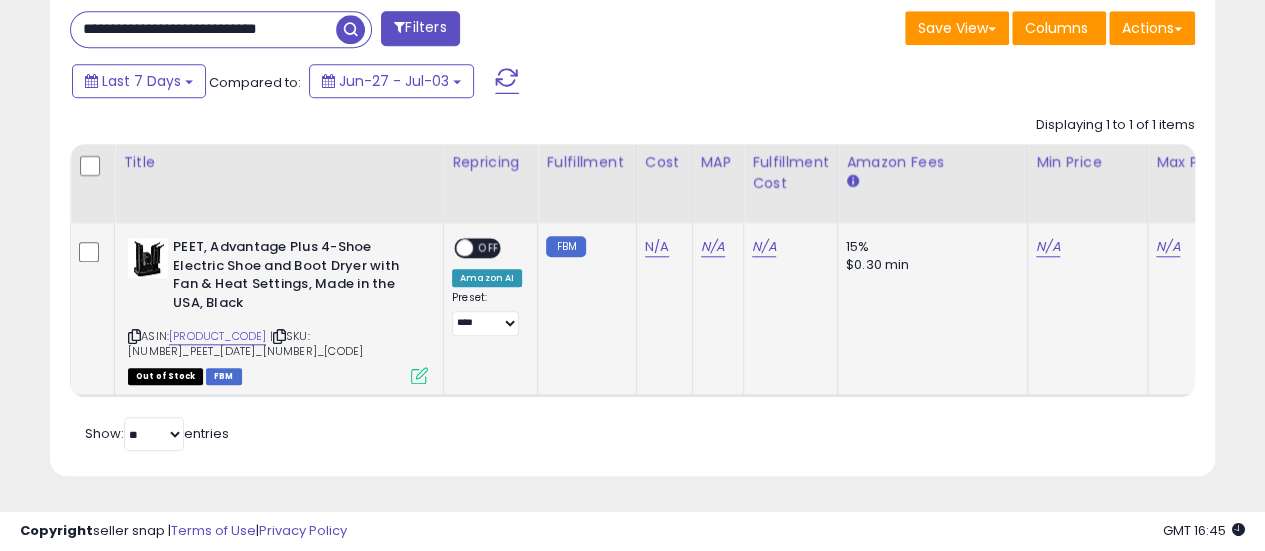 click on "**********" at bounding box center [632, 236] 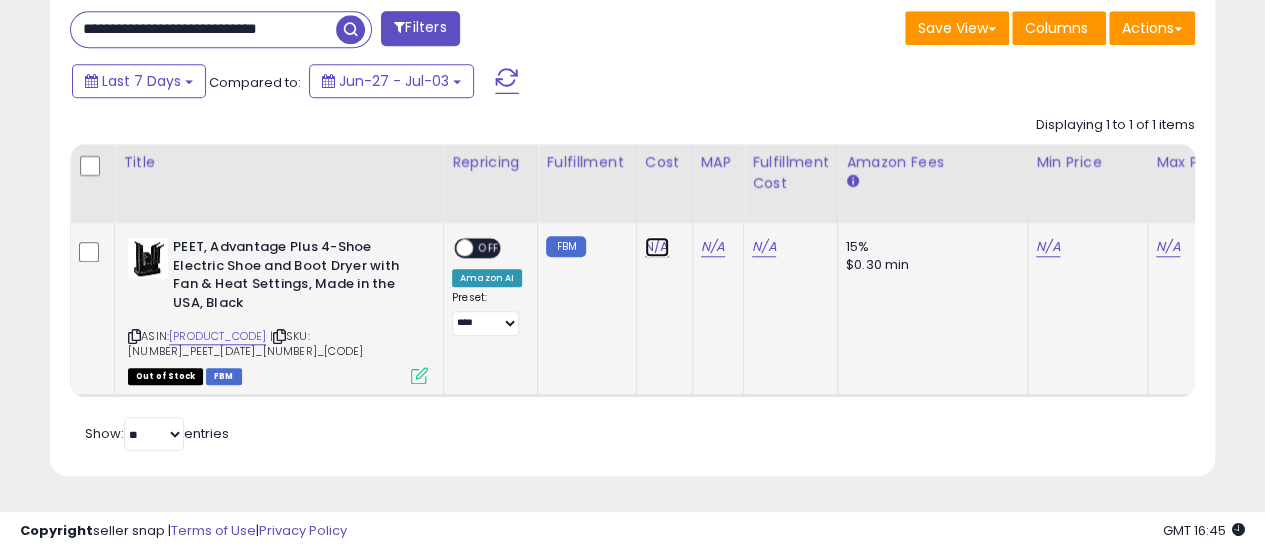 click on "N/A" at bounding box center (657, 247) 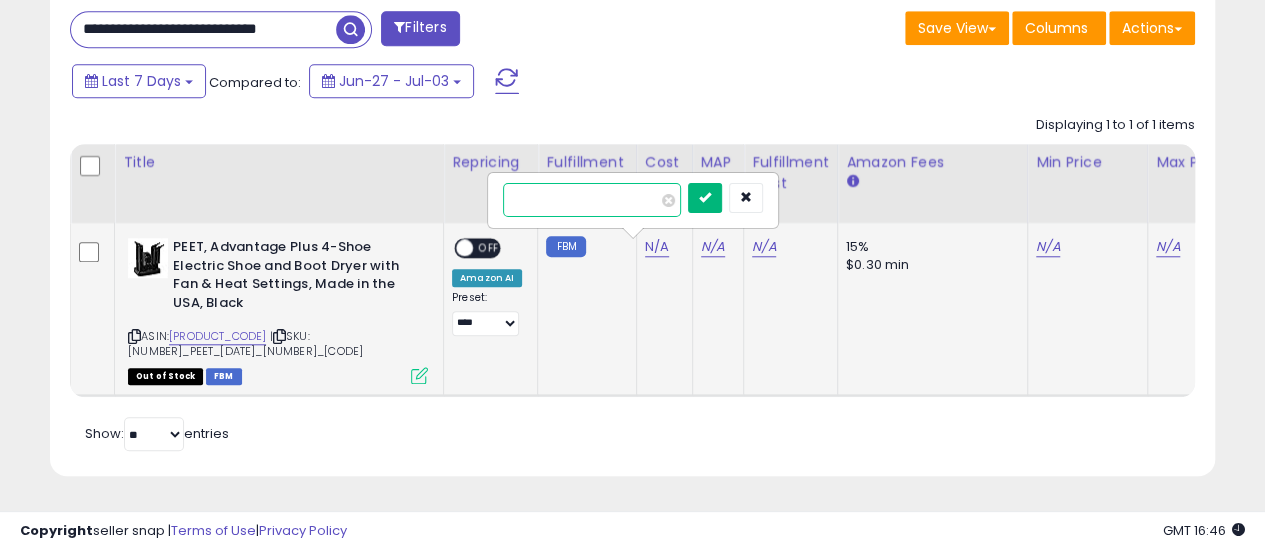 type on "*****" 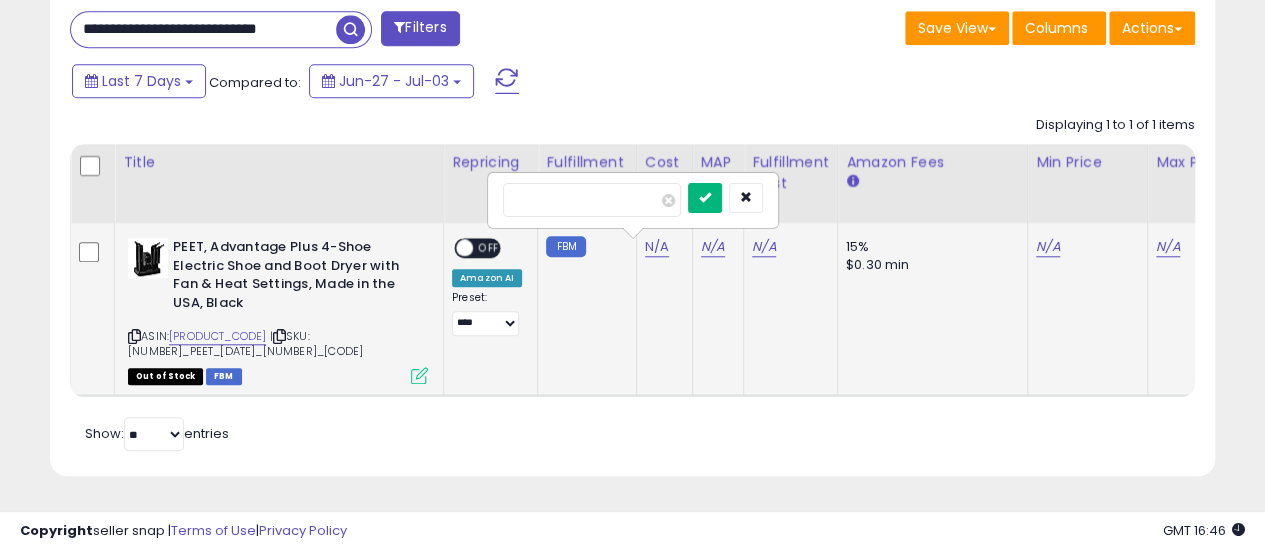 click at bounding box center [705, 198] 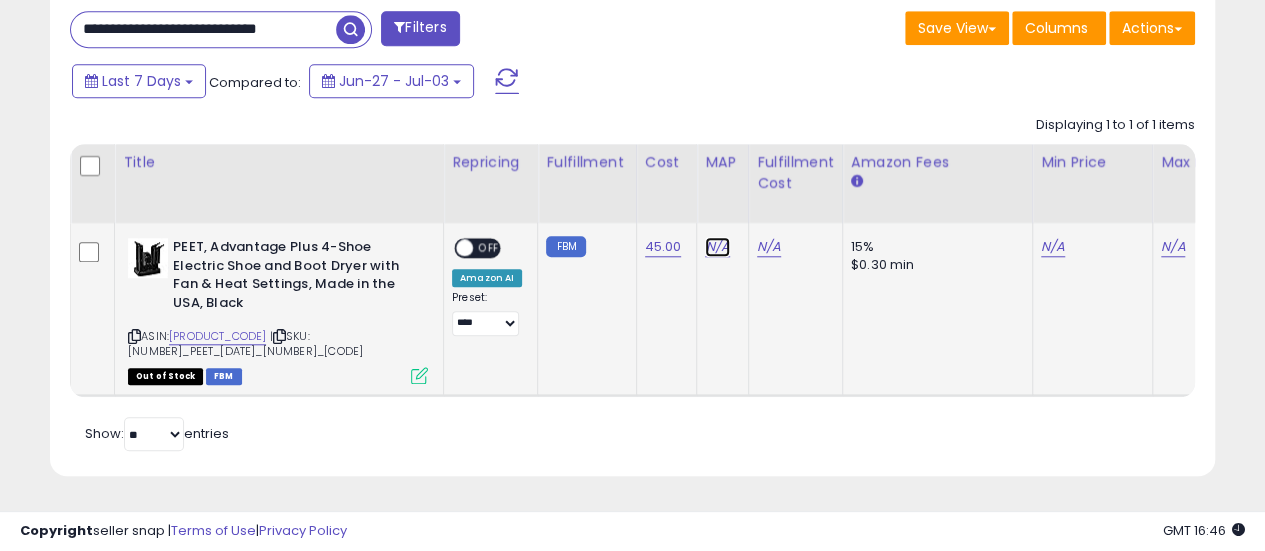 click on "N/A" at bounding box center (717, 247) 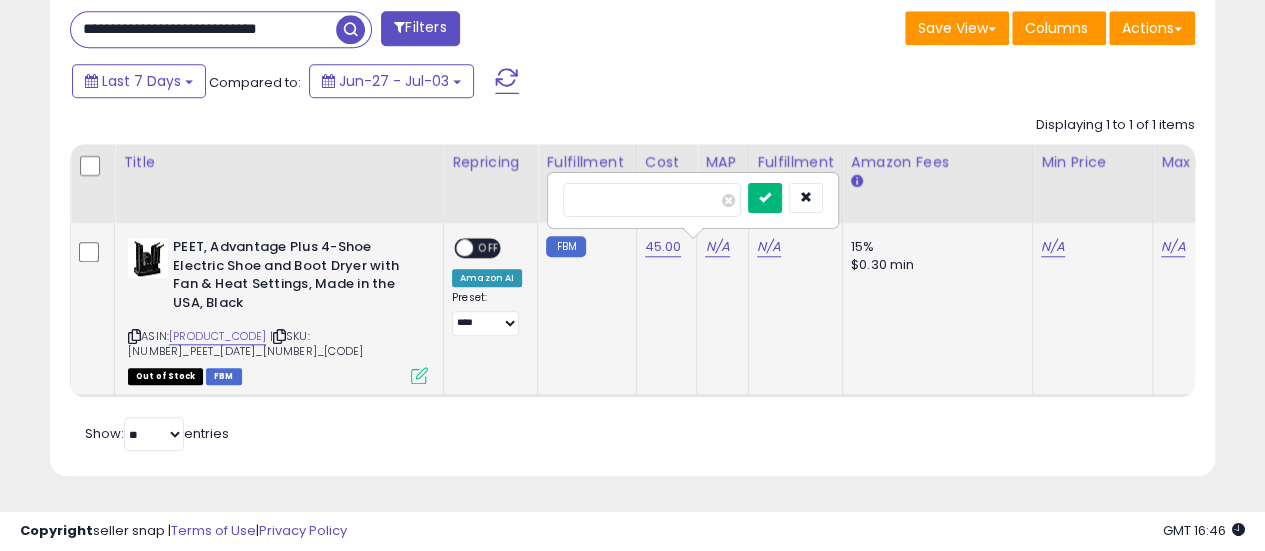 type on "******" 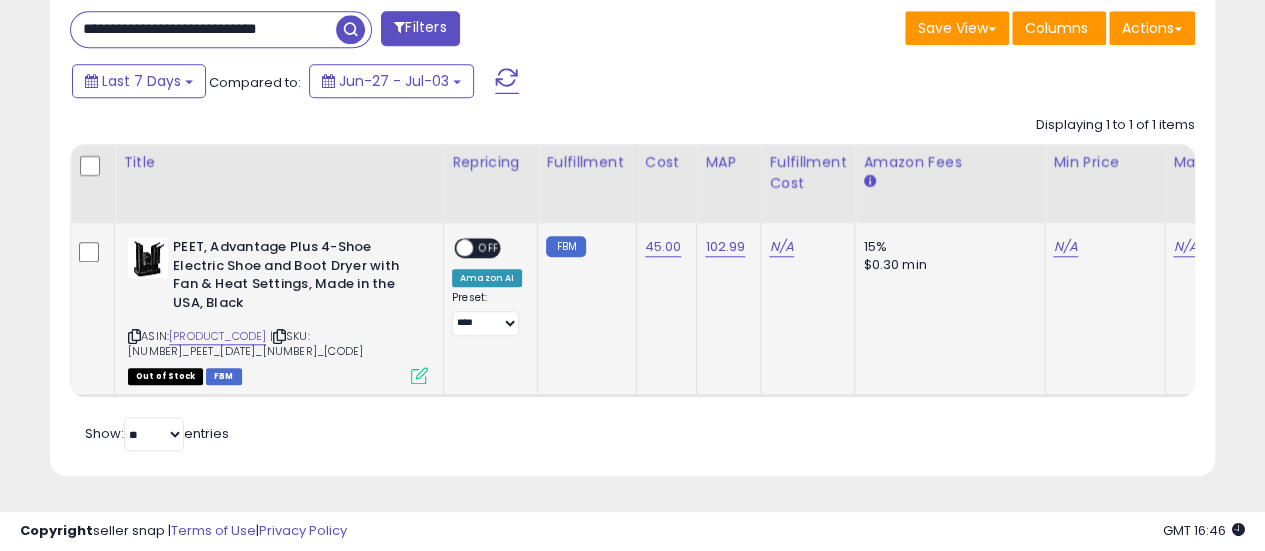 scroll, scrollTop: 0, scrollLeft: 18, axis: horizontal 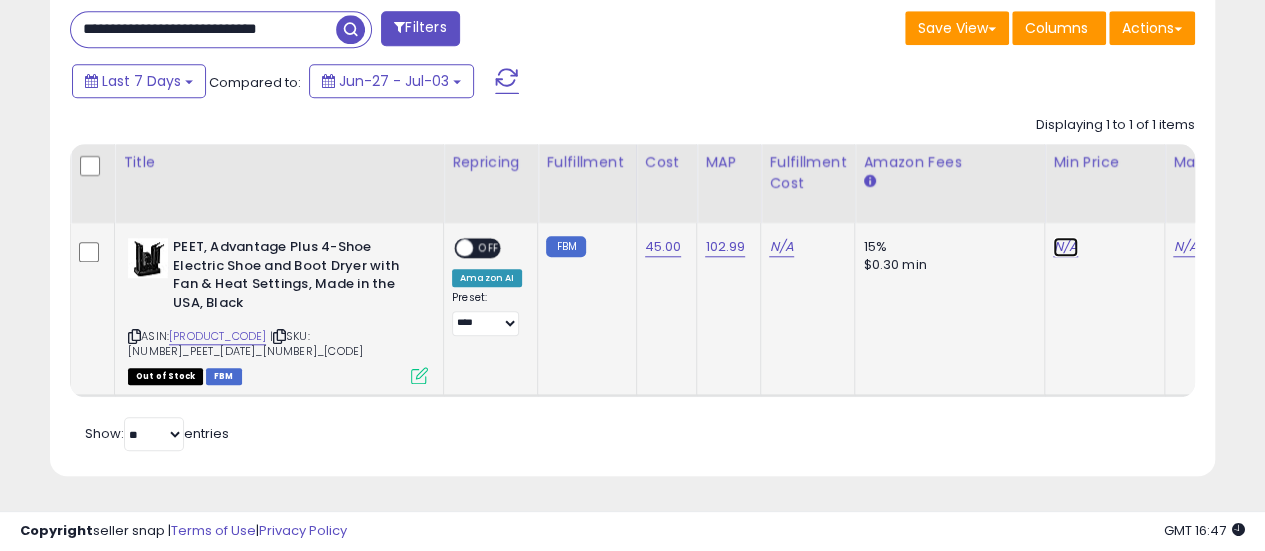 click on "N/A" at bounding box center (1065, 247) 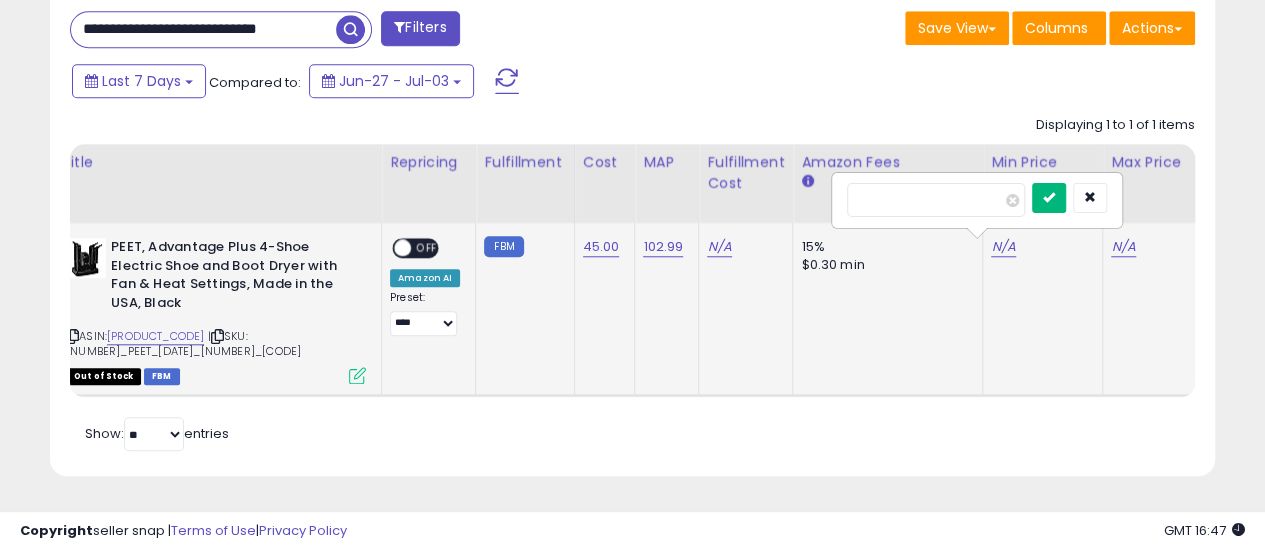 type on "******" 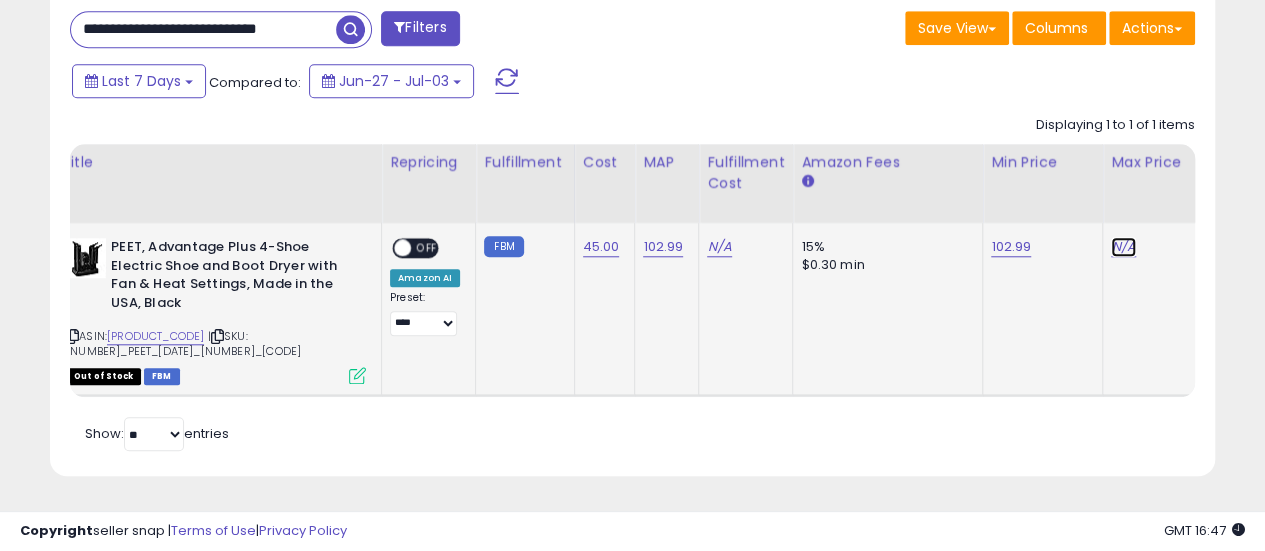 click on "N/A" at bounding box center (1123, 247) 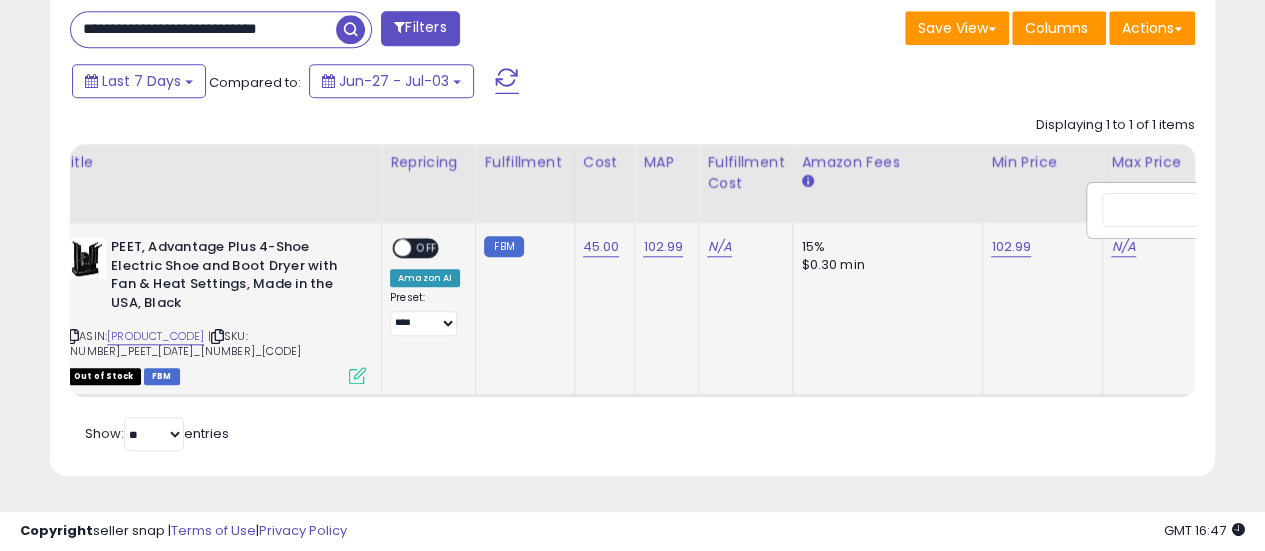 scroll, scrollTop: 0, scrollLeft: 182, axis: horizontal 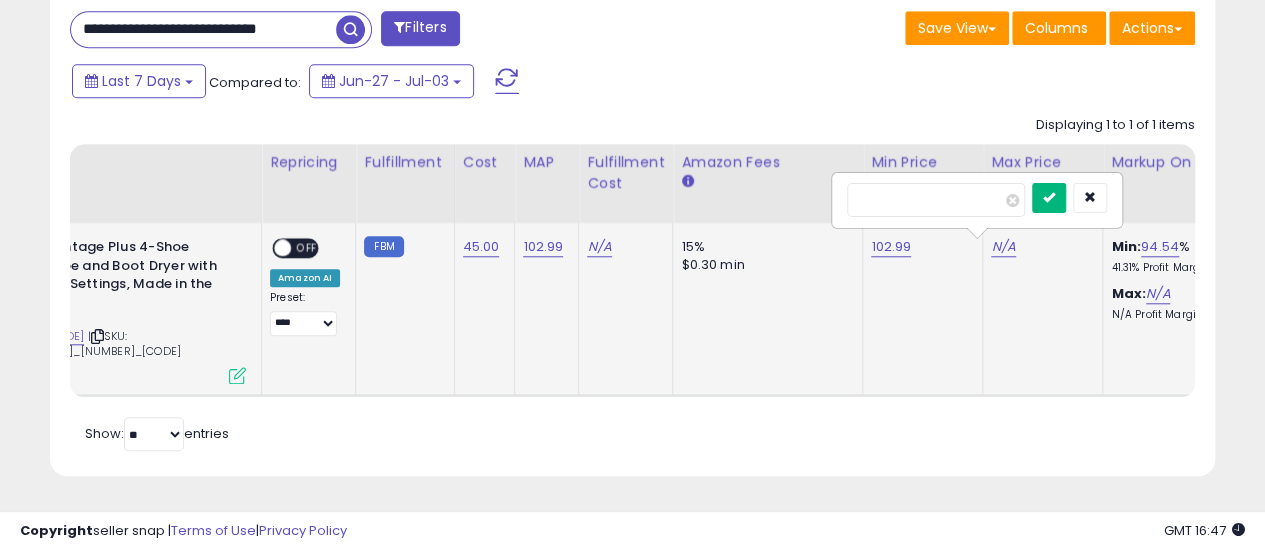 type on "******" 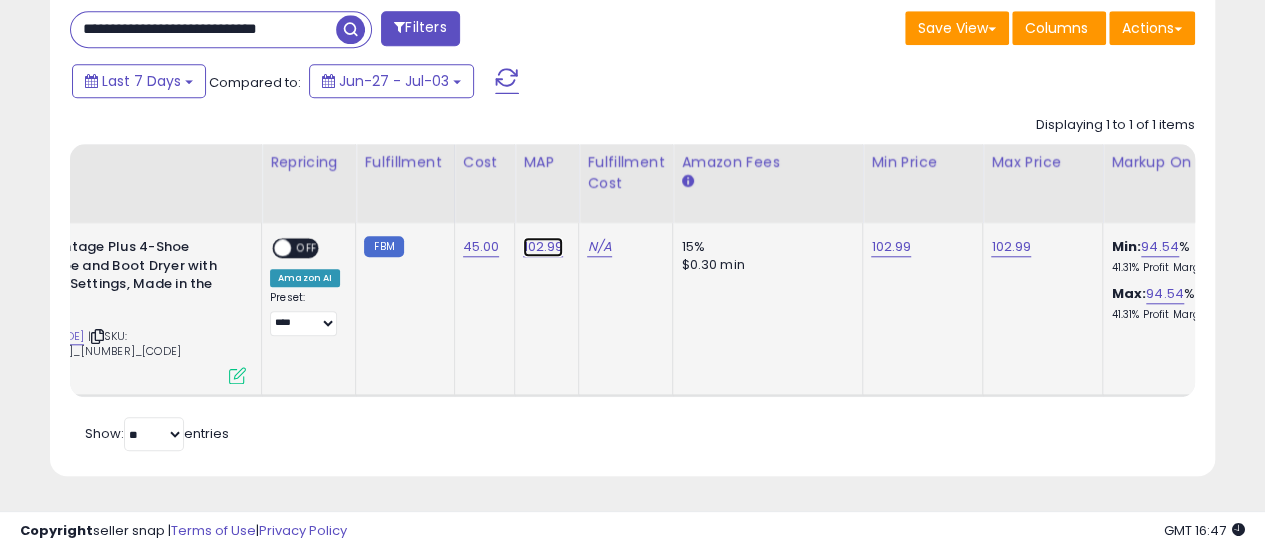 click on "102.99" at bounding box center (543, 247) 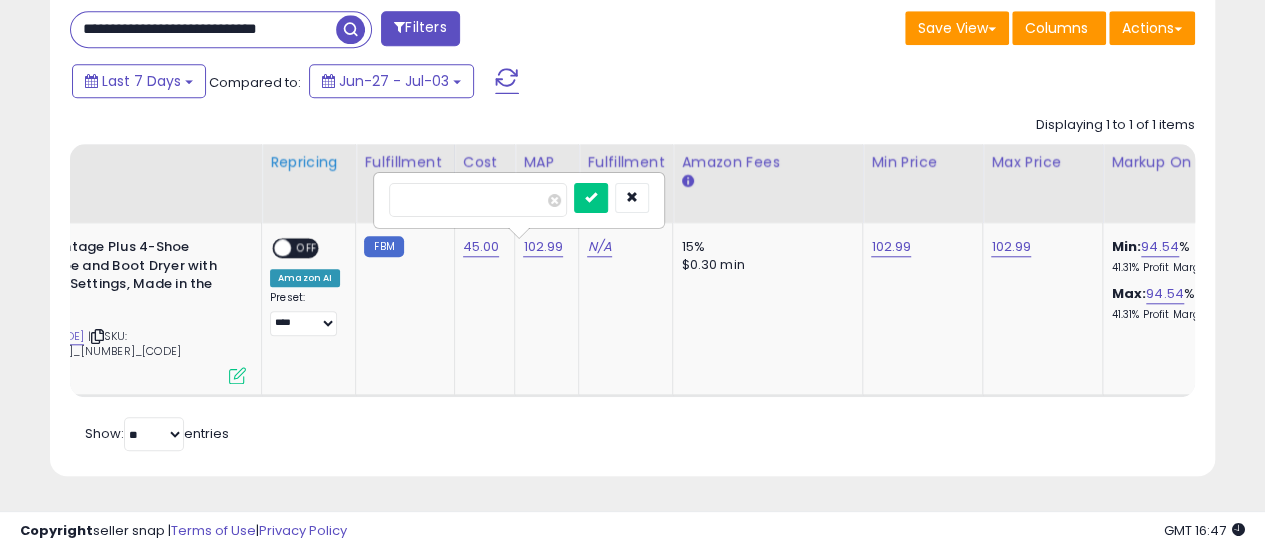 drag, startPoint x: 524, startPoint y: 187, endPoint x: 326, endPoint y: 179, distance: 198.16154 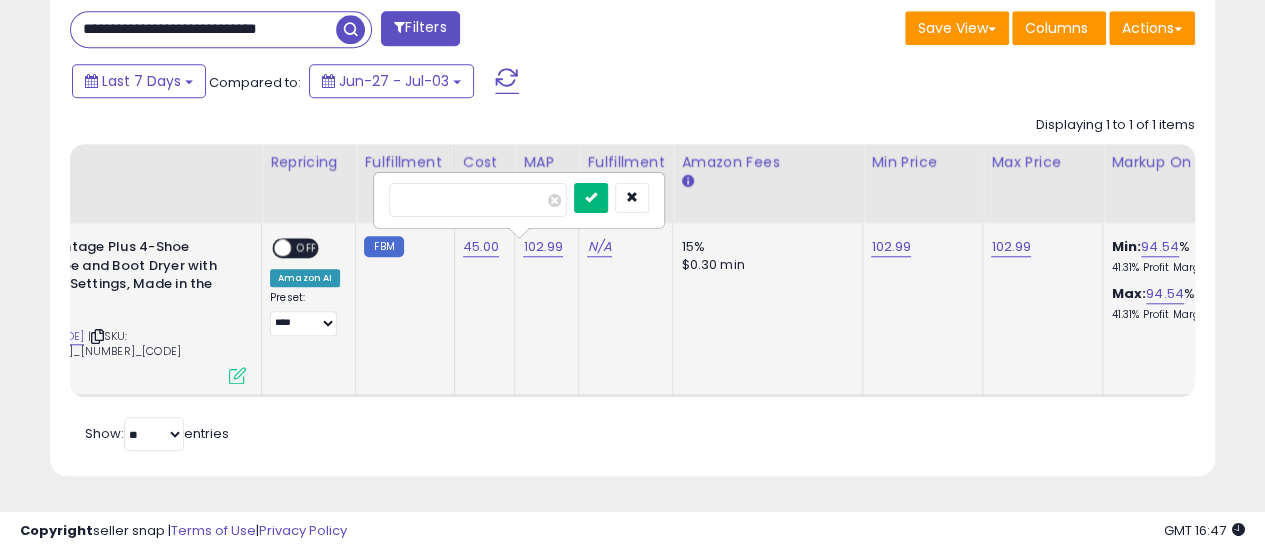 type on "*****" 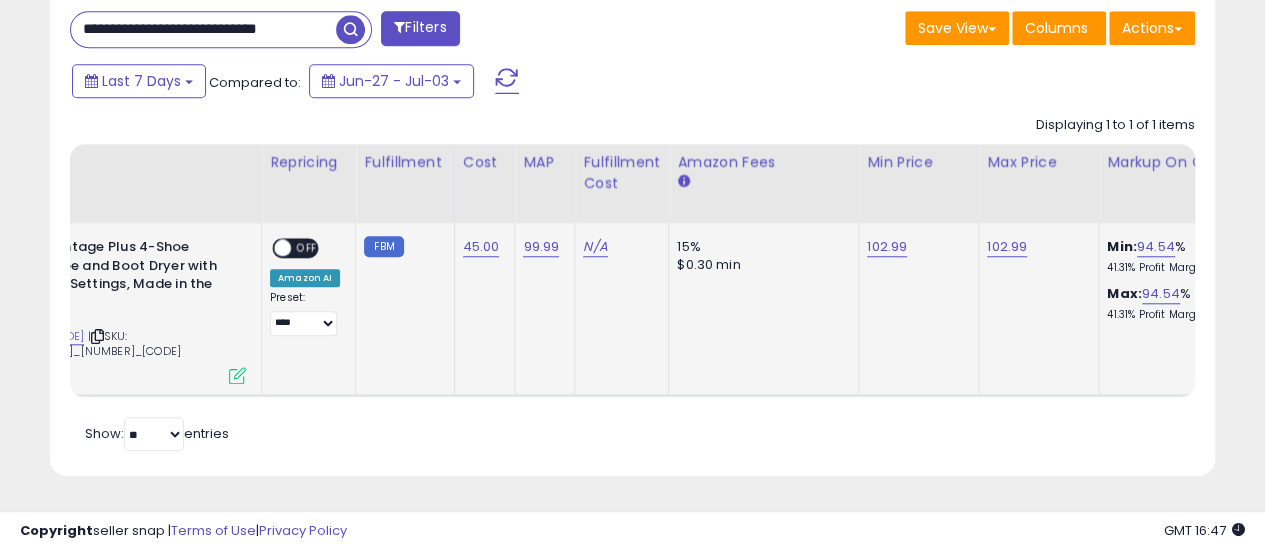 click on "Retrieving listings data..
Displaying 1 to 1 of 1 items
Title
Repricing" at bounding box center [632, 281] 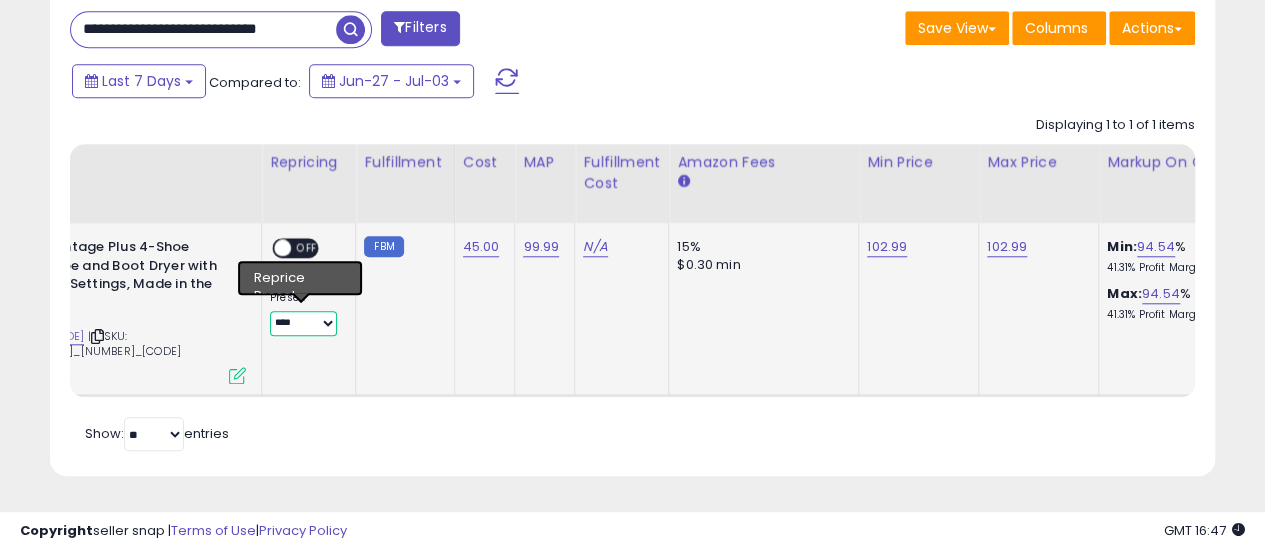 click on "[MASKED_DATA]" at bounding box center (303, 323) 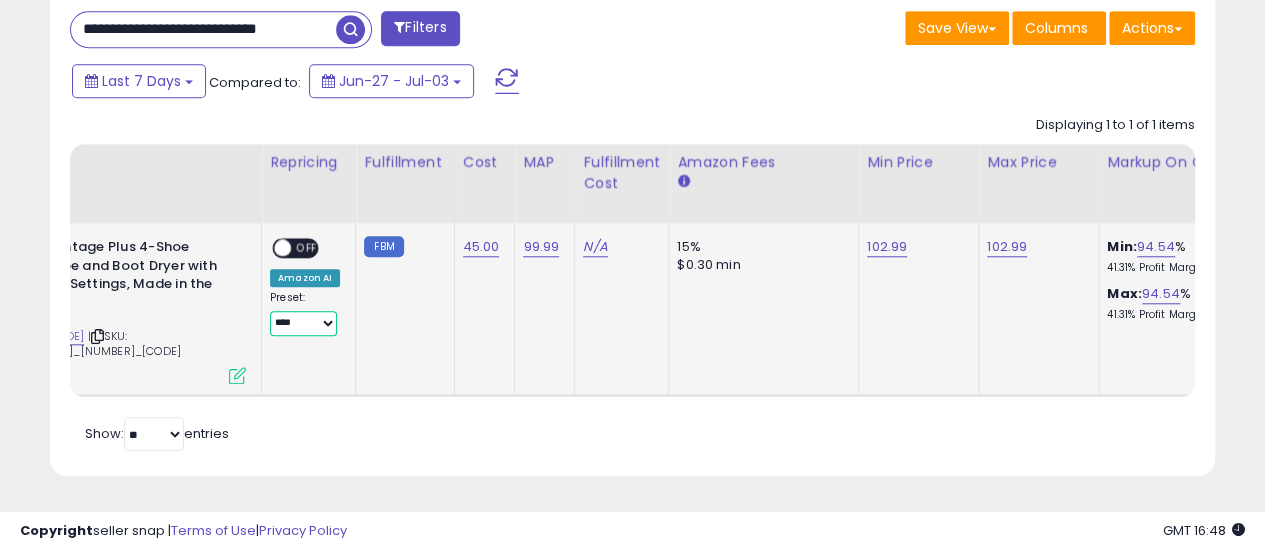 select on "**********" 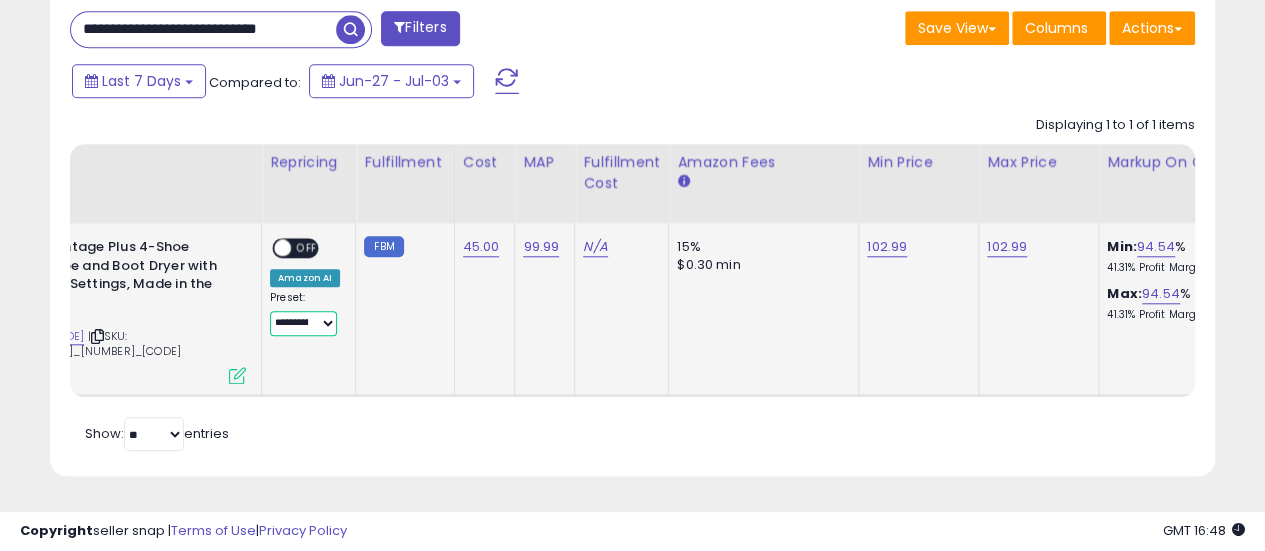 click on "[MASKED_DATA]" at bounding box center [303, 323] 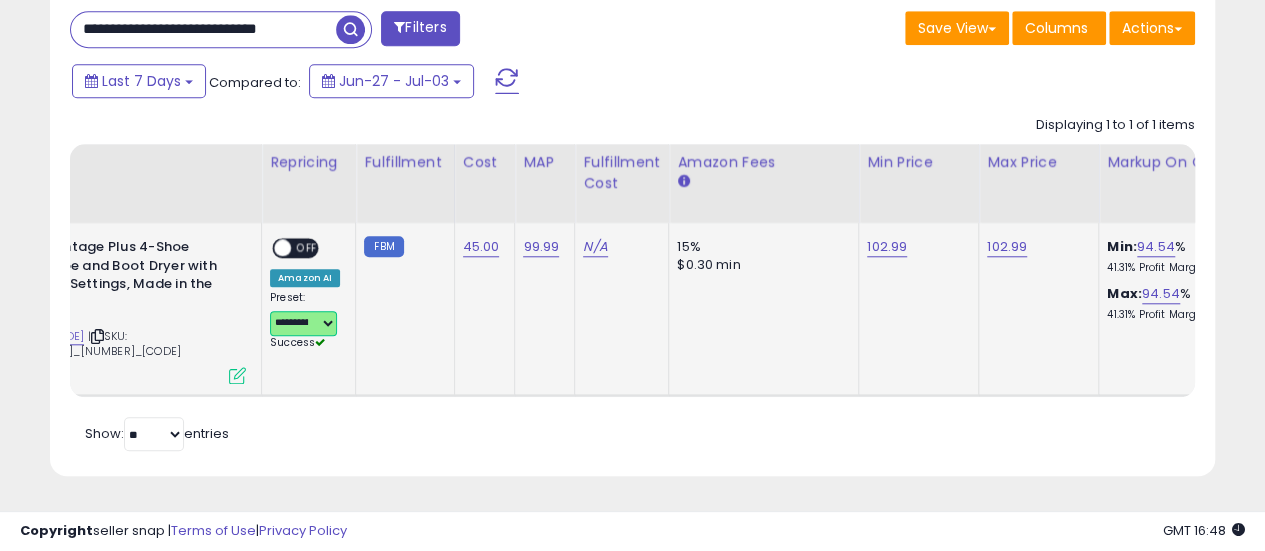 scroll, scrollTop: 0, scrollLeft: 0, axis: both 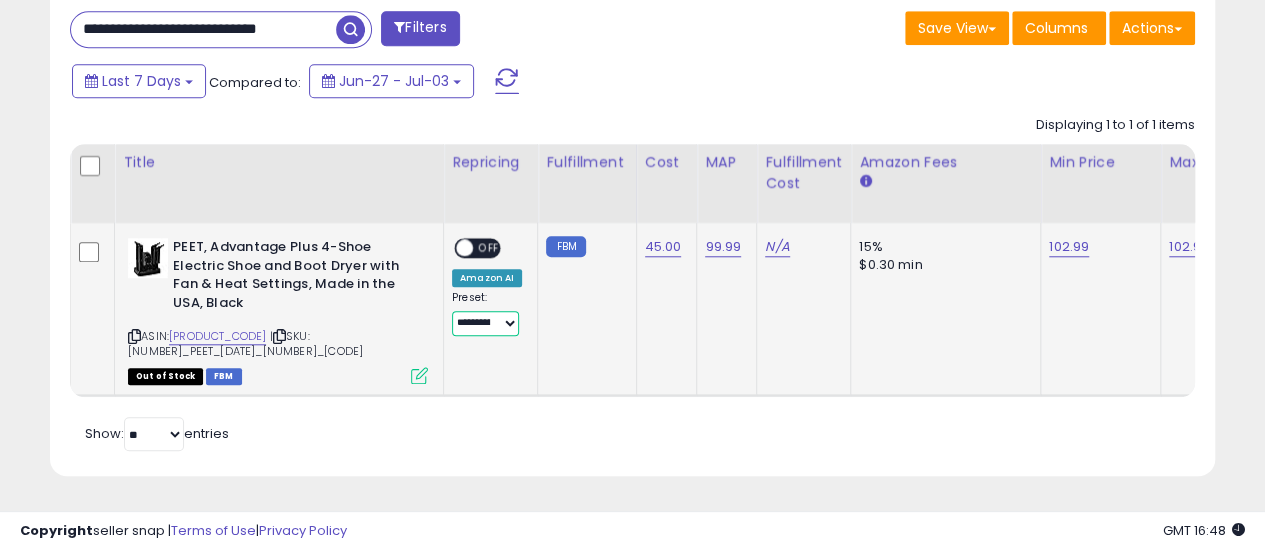 click at bounding box center (464, 248) 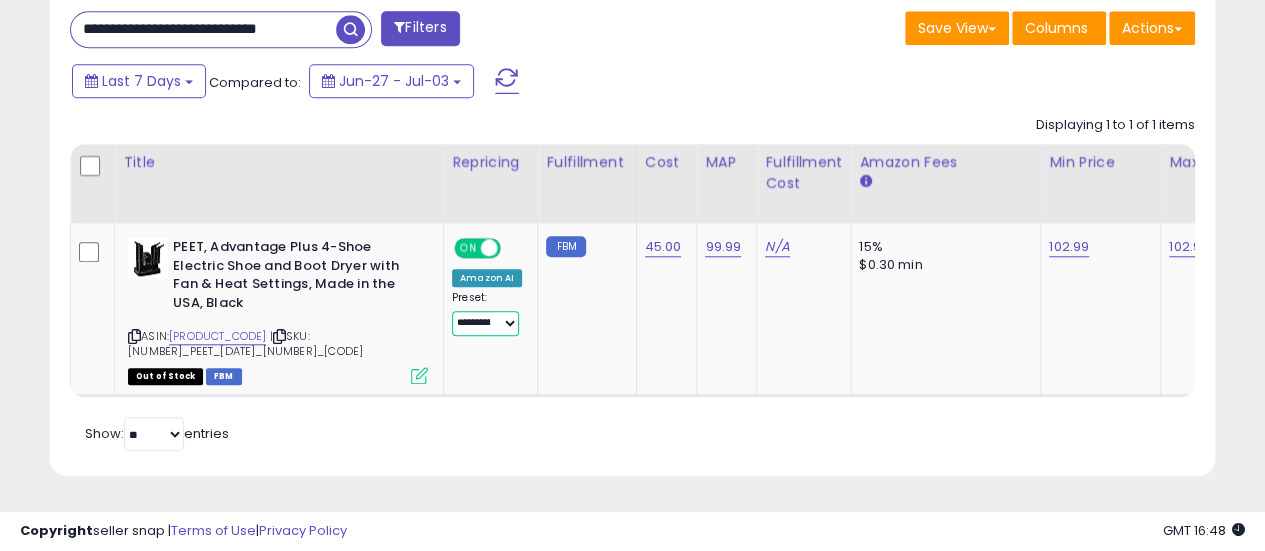 scroll, scrollTop: 0, scrollLeft: 244, axis: horizontal 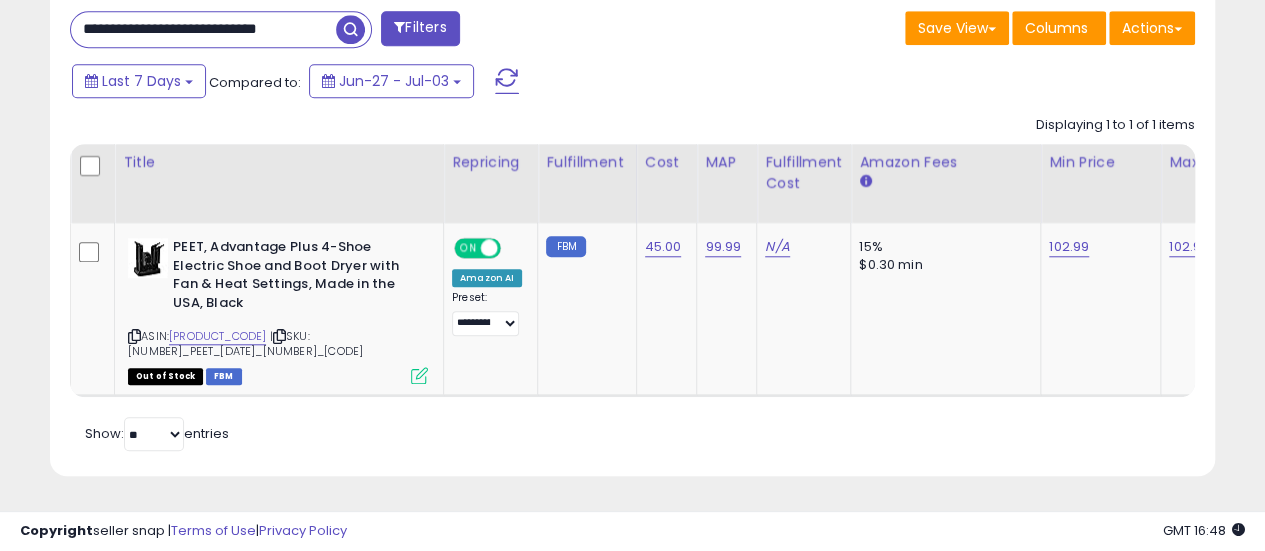 click at bounding box center (419, 375) 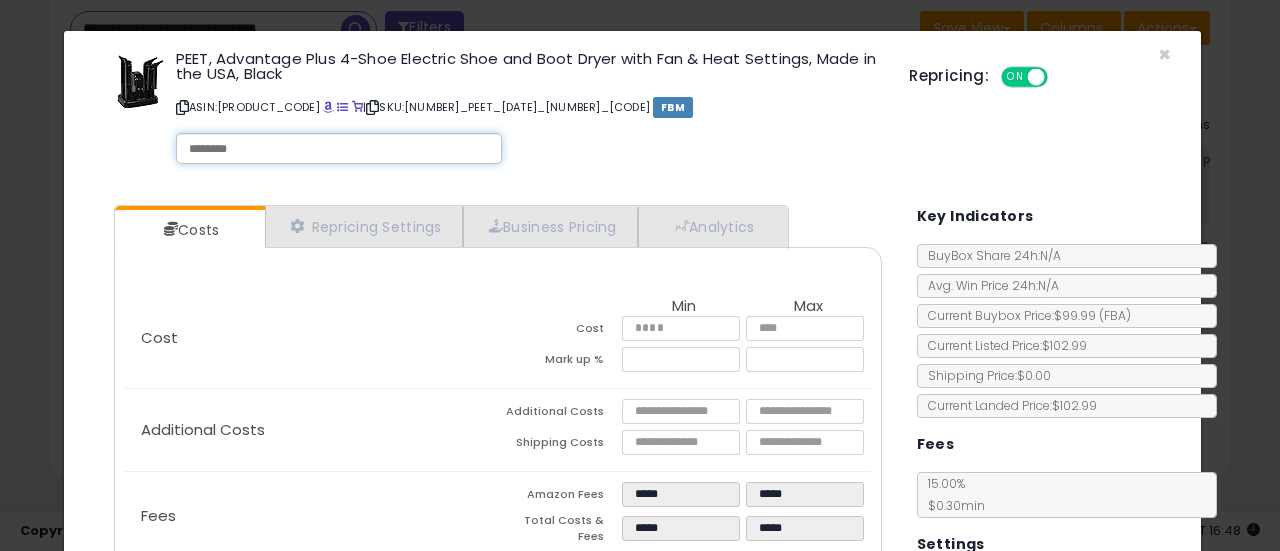 click at bounding box center (339, 148) 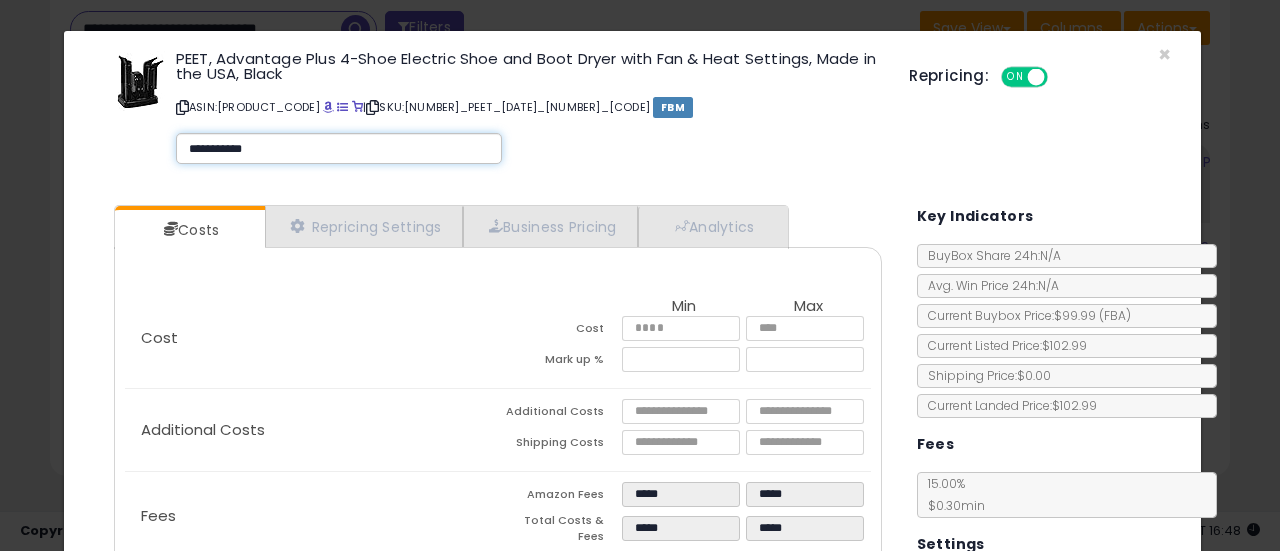 type on "**********" 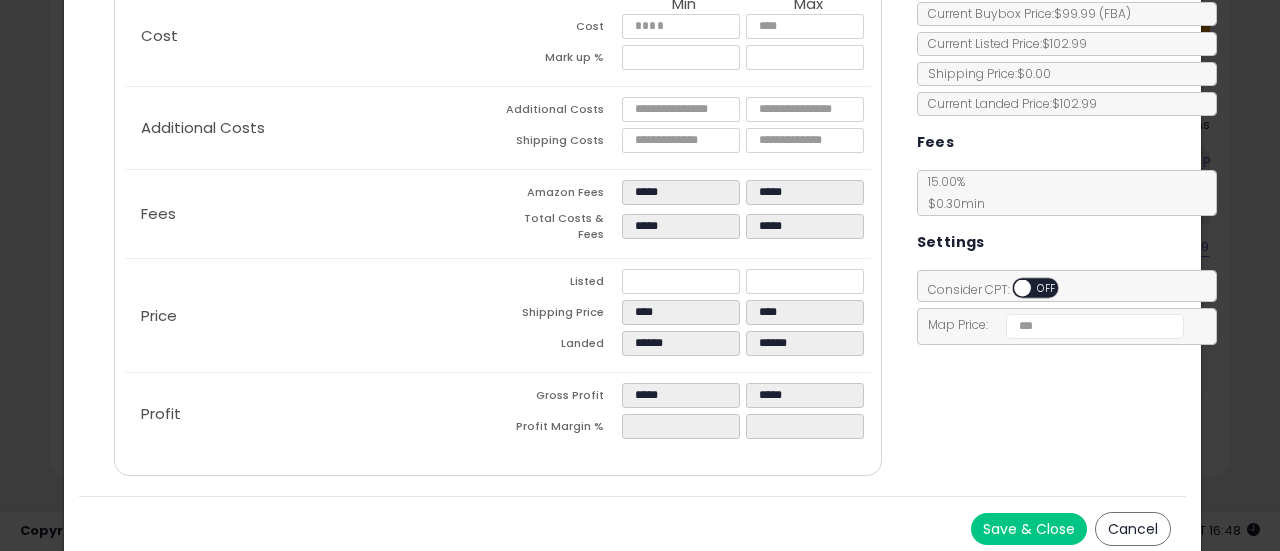 click on "Save & Close" at bounding box center [1029, 529] 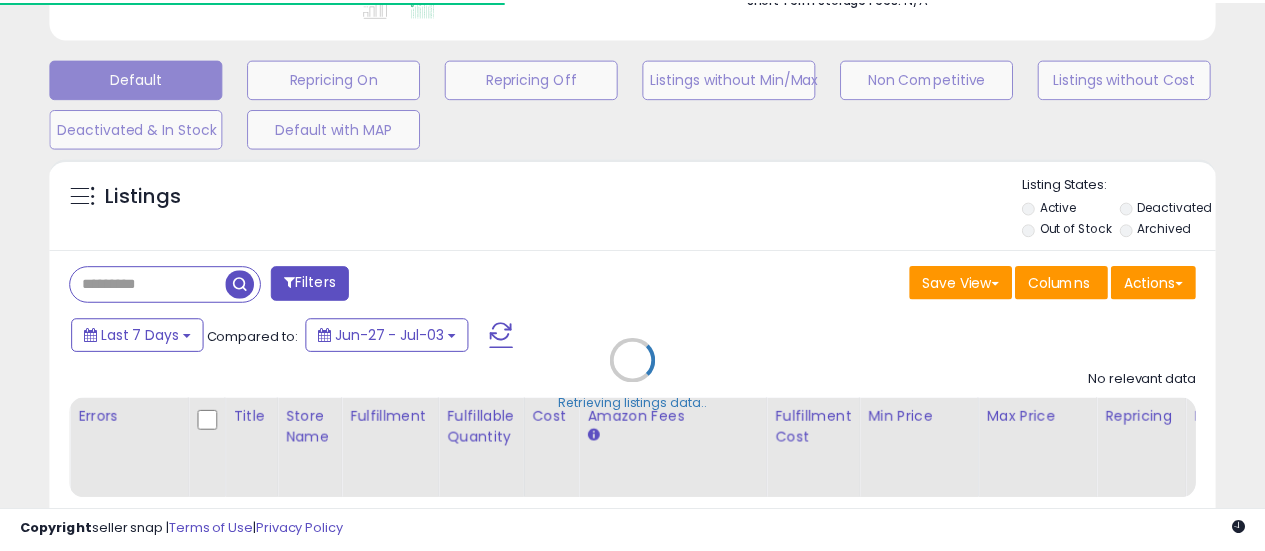 scroll, scrollTop: 572, scrollLeft: 0, axis: vertical 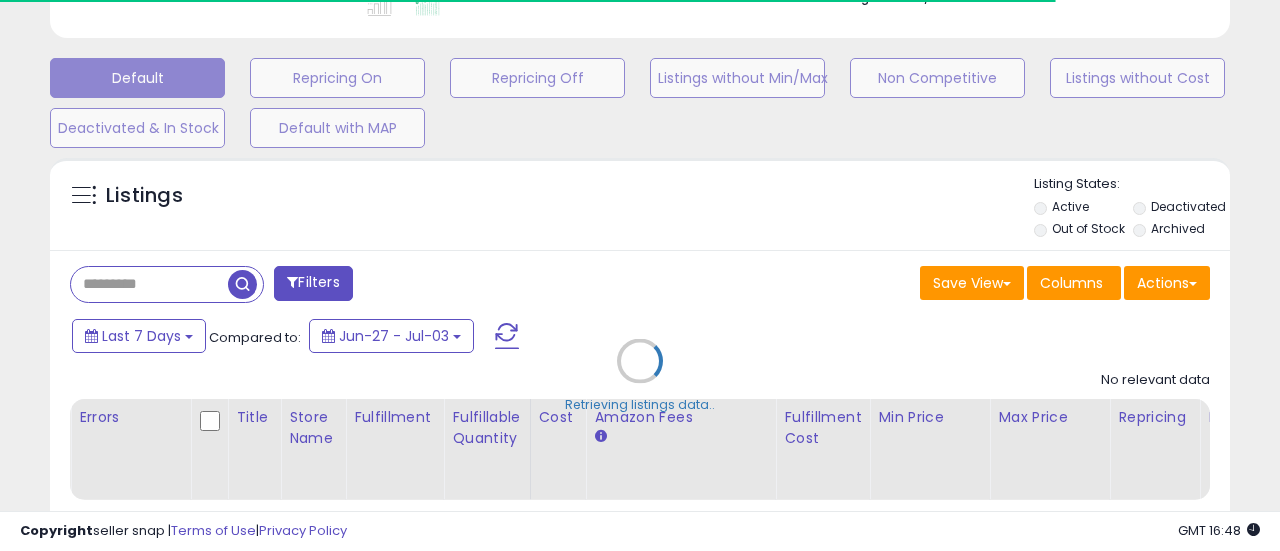 type on "**********" 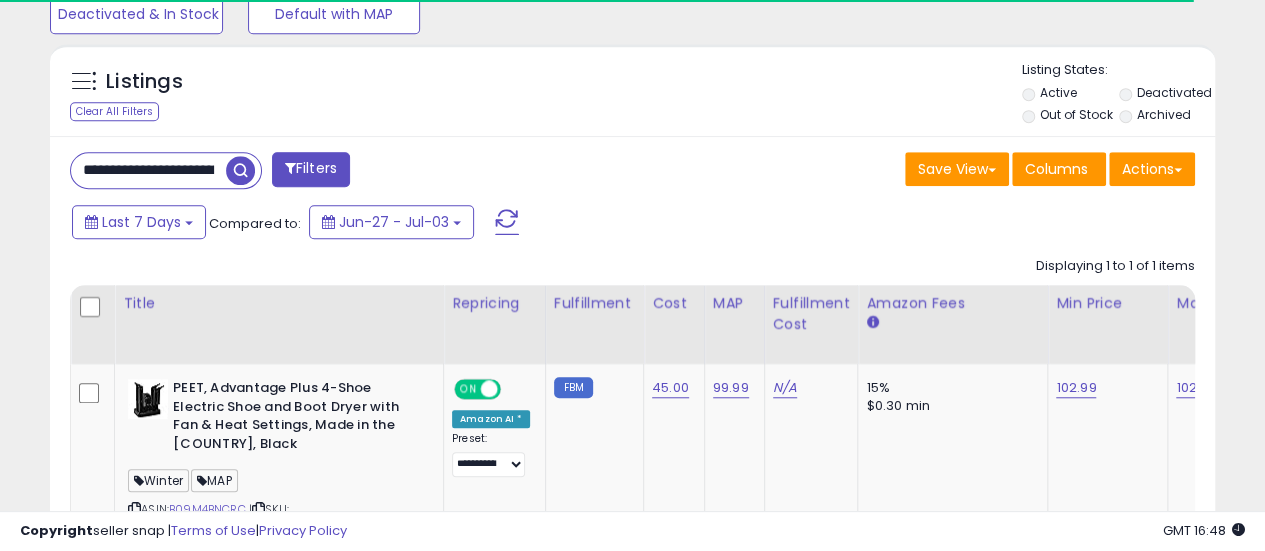 scroll, scrollTop: 872, scrollLeft: 0, axis: vertical 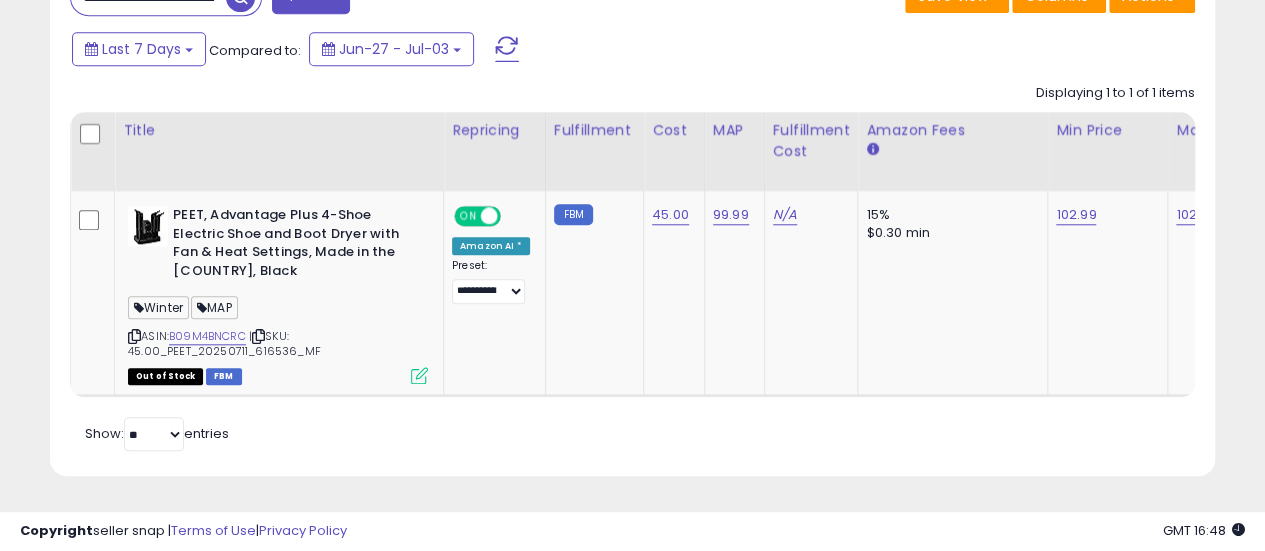 click on "Retrieving listings data..
Displaying 1 to 1 of 1 items
Title
Repricing" at bounding box center (632, 265) 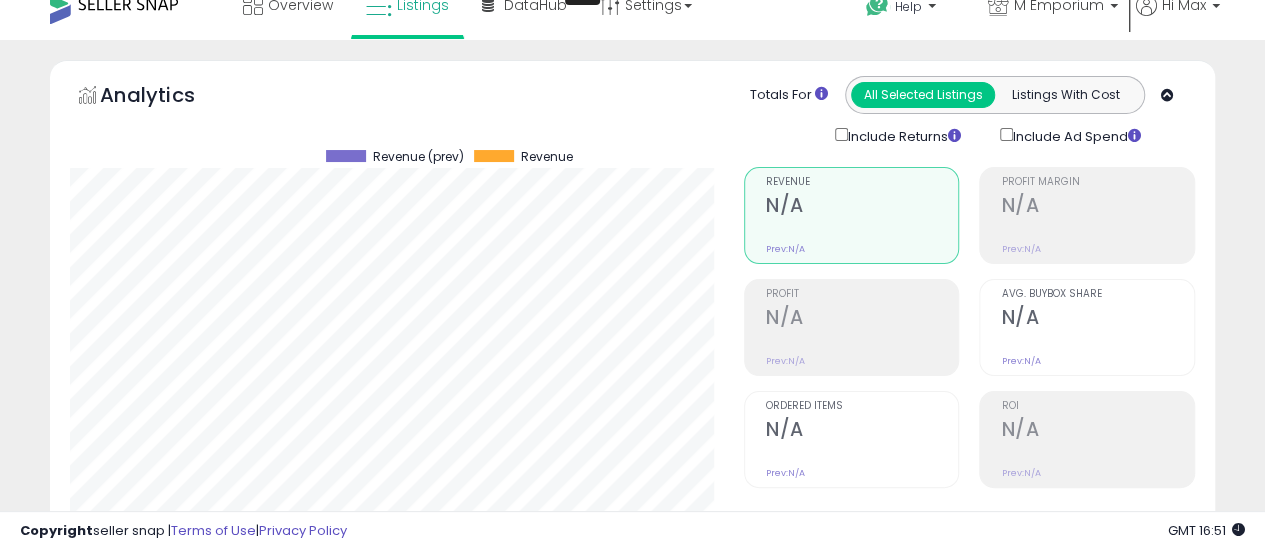 scroll, scrollTop: 0, scrollLeft: 0, axis: both 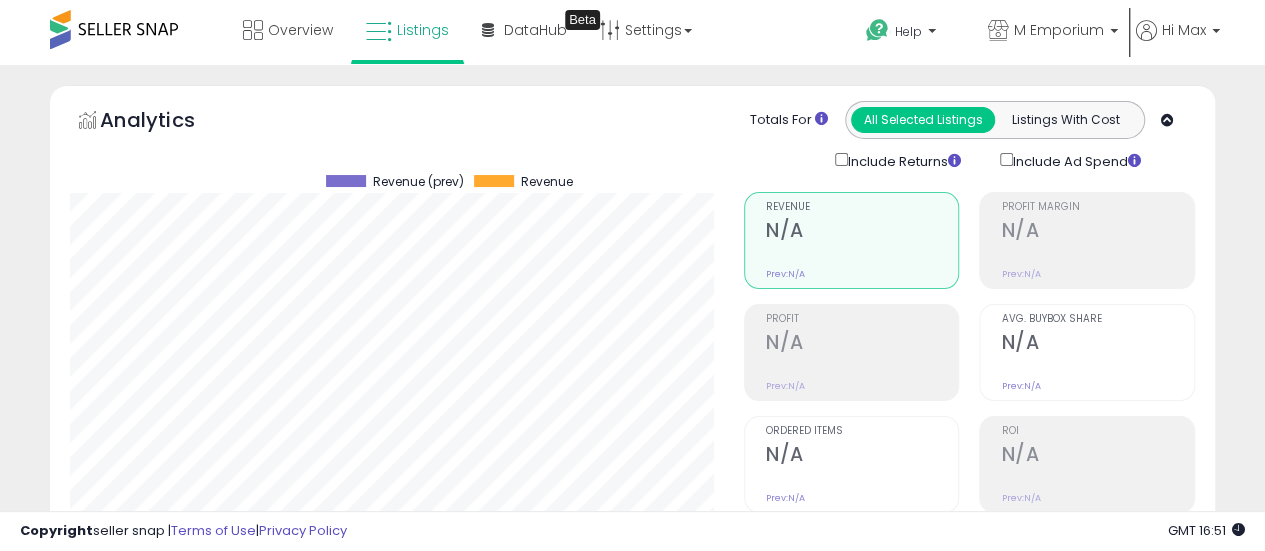 drag, startPoint x: 1275, startPoint y: 112, endPoint x: 624, endPoint y: 131, distance: 651.2772 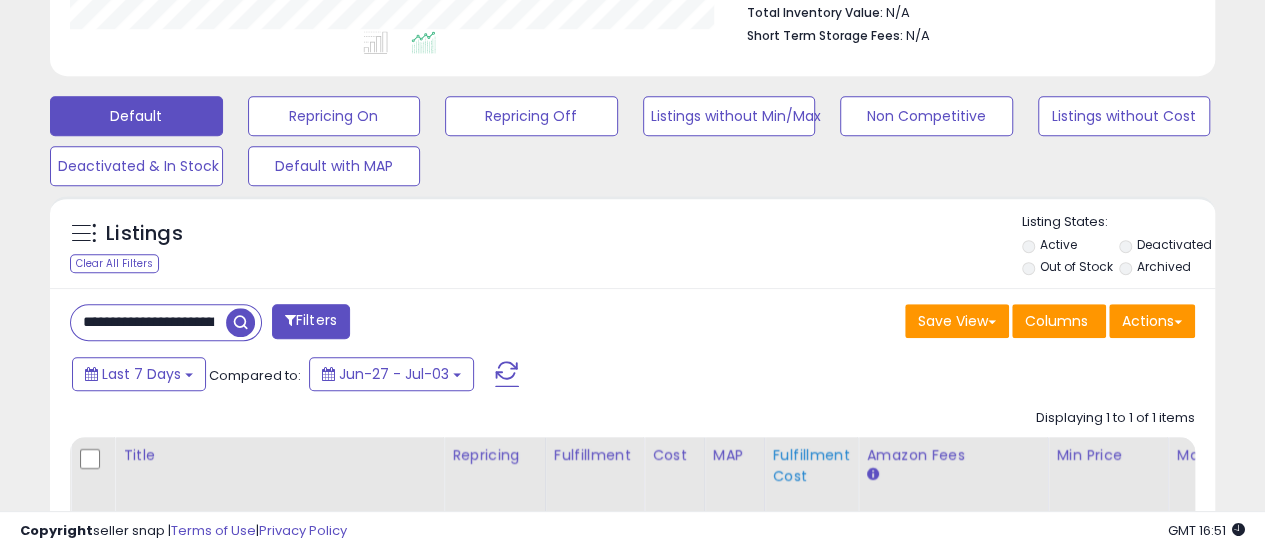 scroll, scrollTop: 600, scrollLeft: 0, axis: vertical 